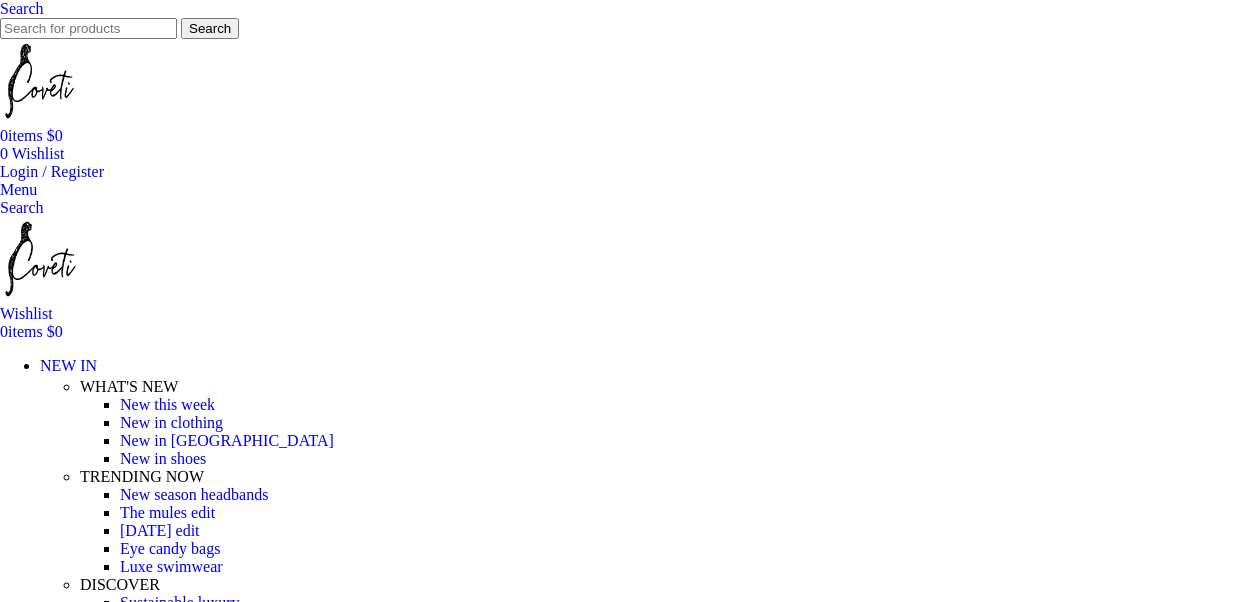 scroll, scrollTop: 0, scrollLeft: 0, axis: both 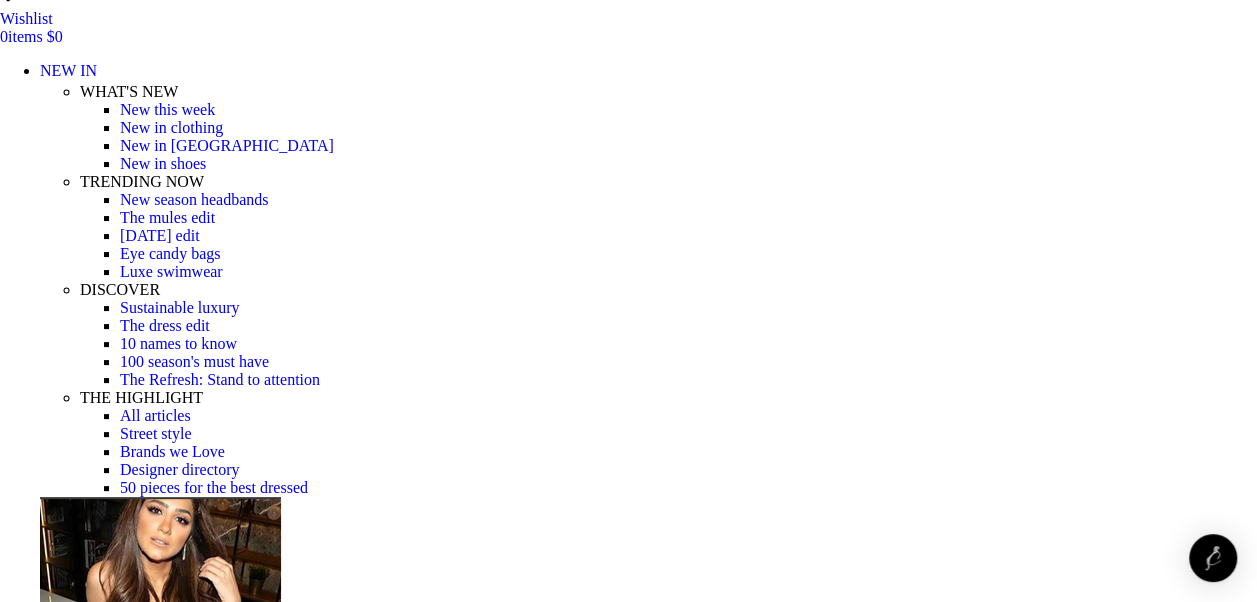 click at bounding box center (628, 17518) 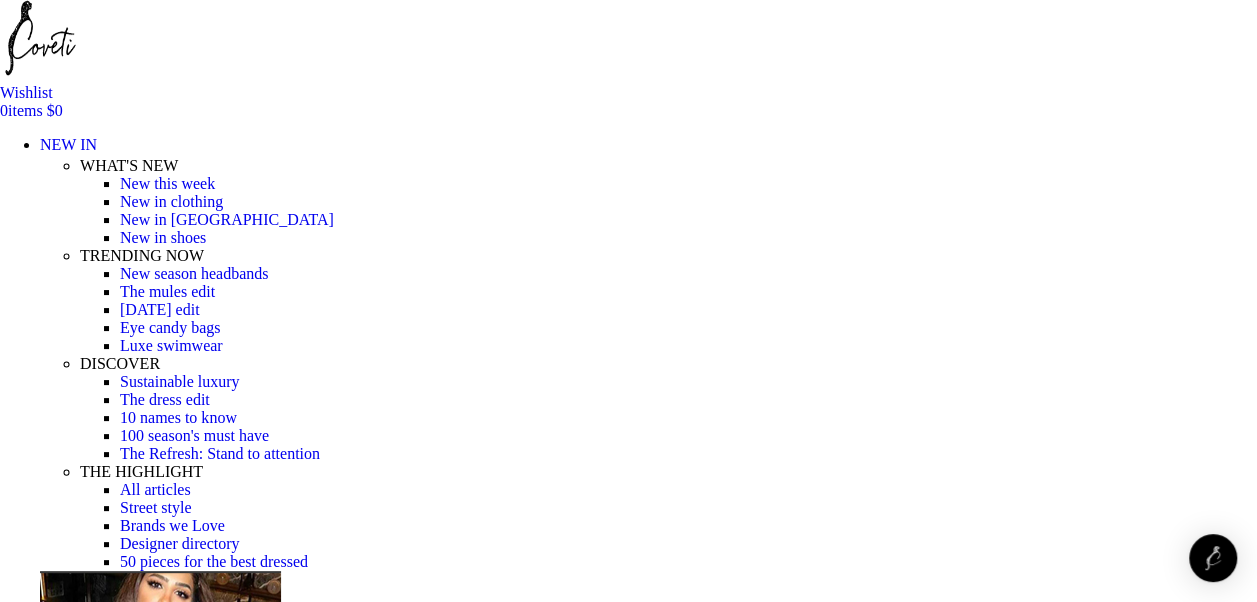 scroll, scrollTop: 200, scrollLeft: 0, axis: vertical 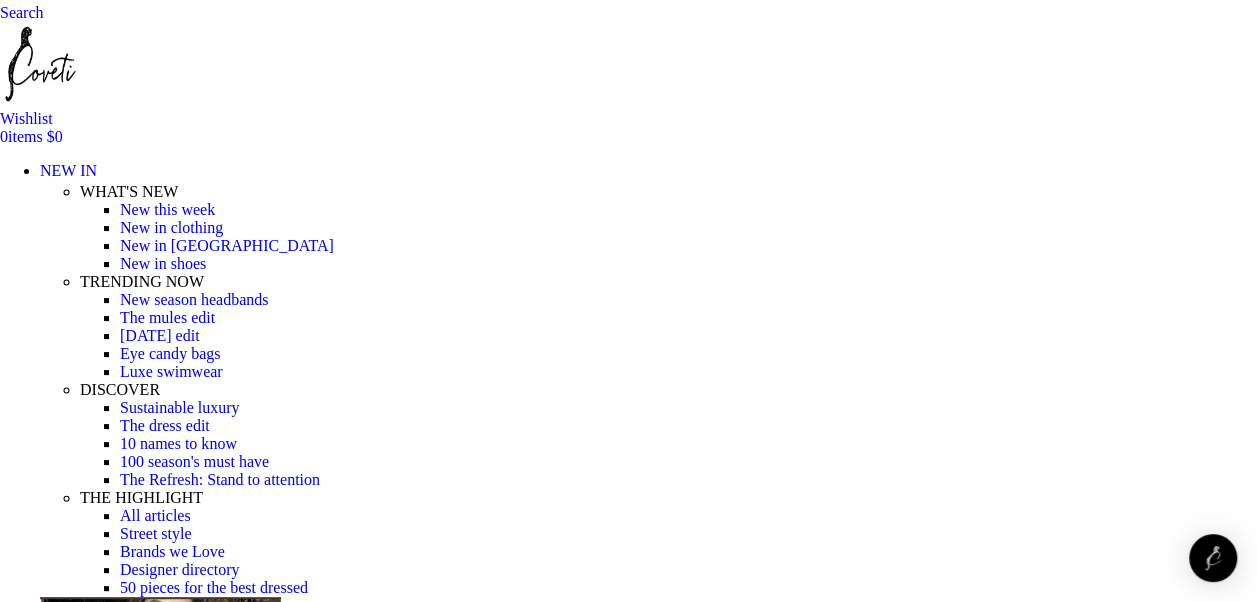 click on "Choose an option 4 UK 6 UK 8 UK 10 UK 12 UK 14 UK" at bounding box center [108, 19070] 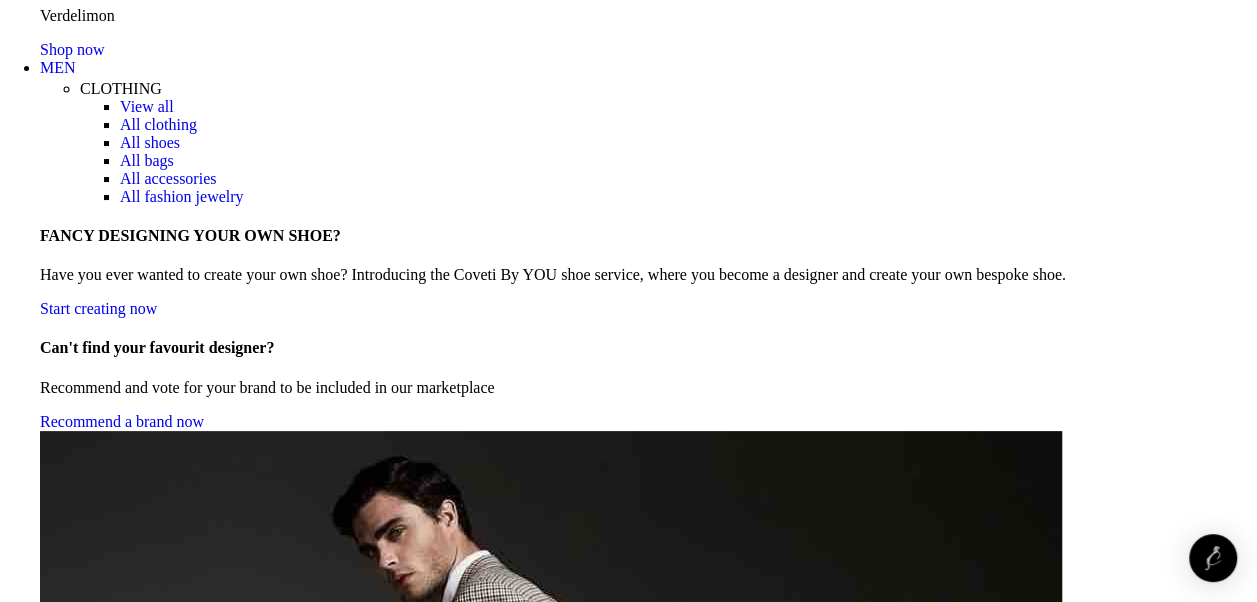 scroll, scrollTop: 3200, scrollLeft: 0, axis: vertical 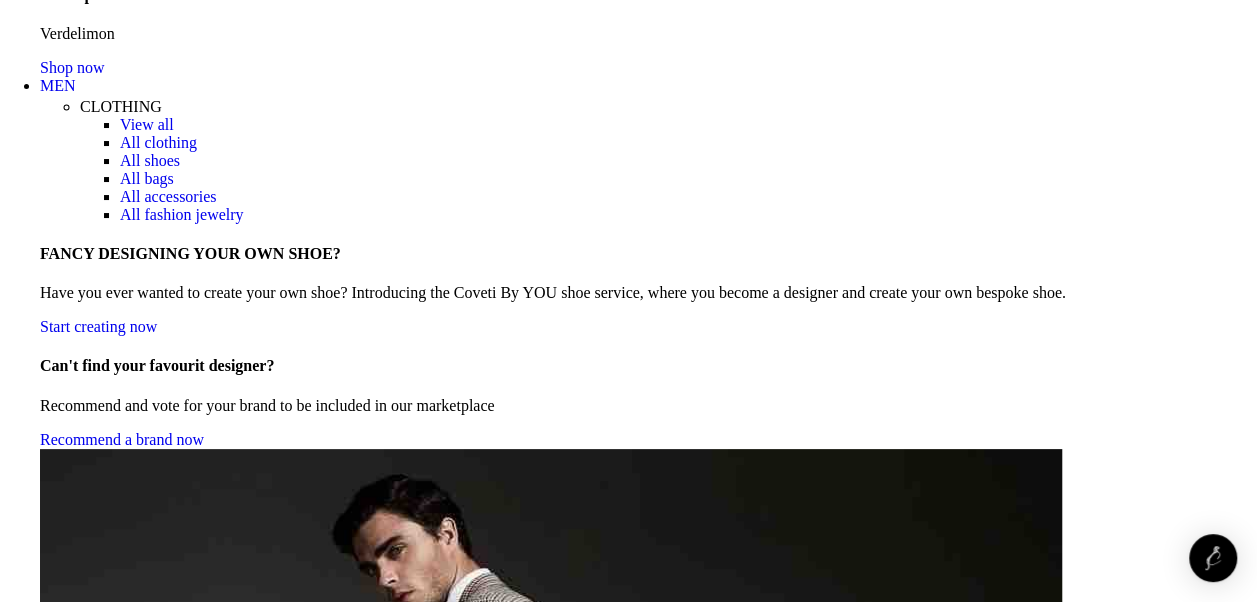 click at bounding box center (1233, 18708) 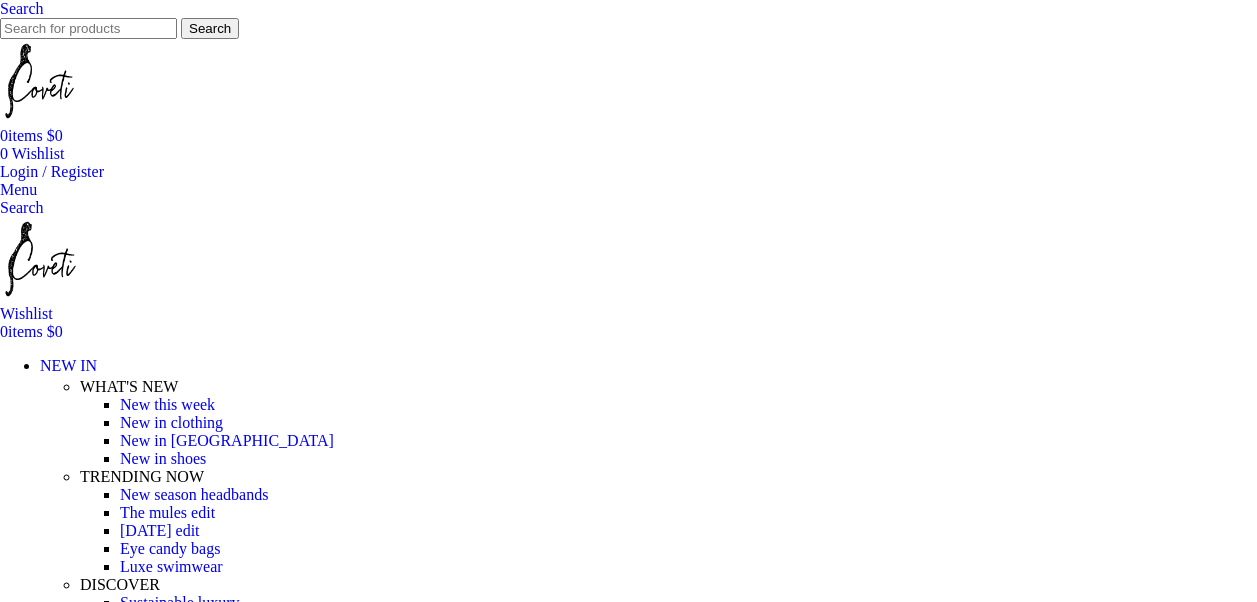 scroll, scrollTop: 200, scrollLeft: 0, axis: vertical 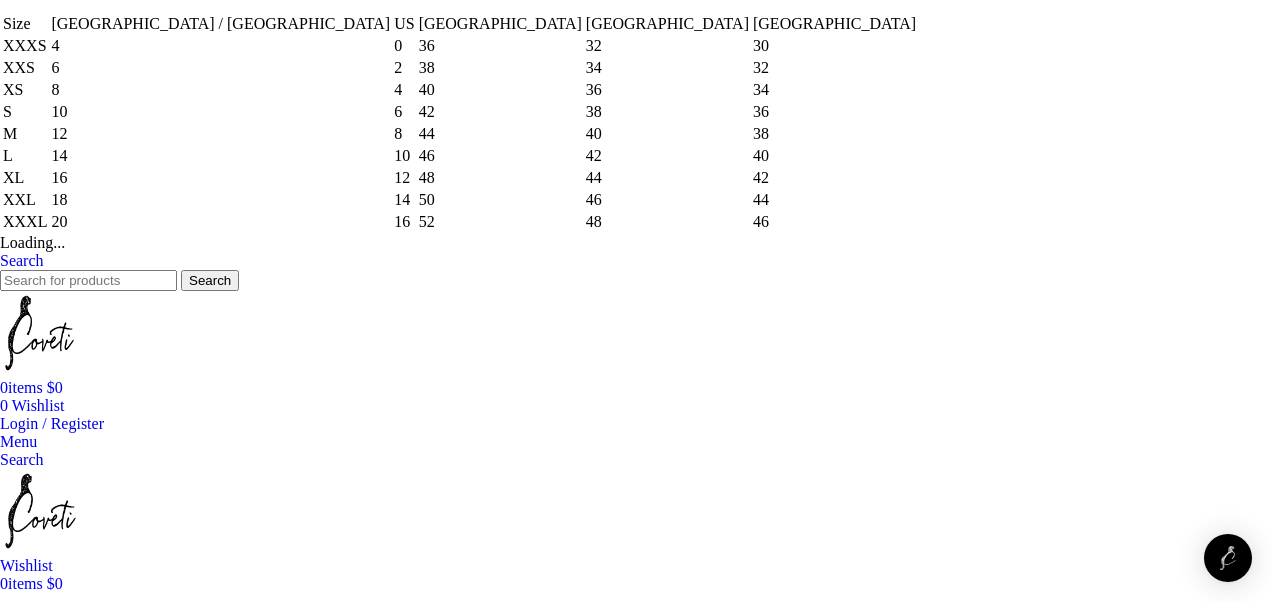 click on "×" at bounding box center (12, -190) 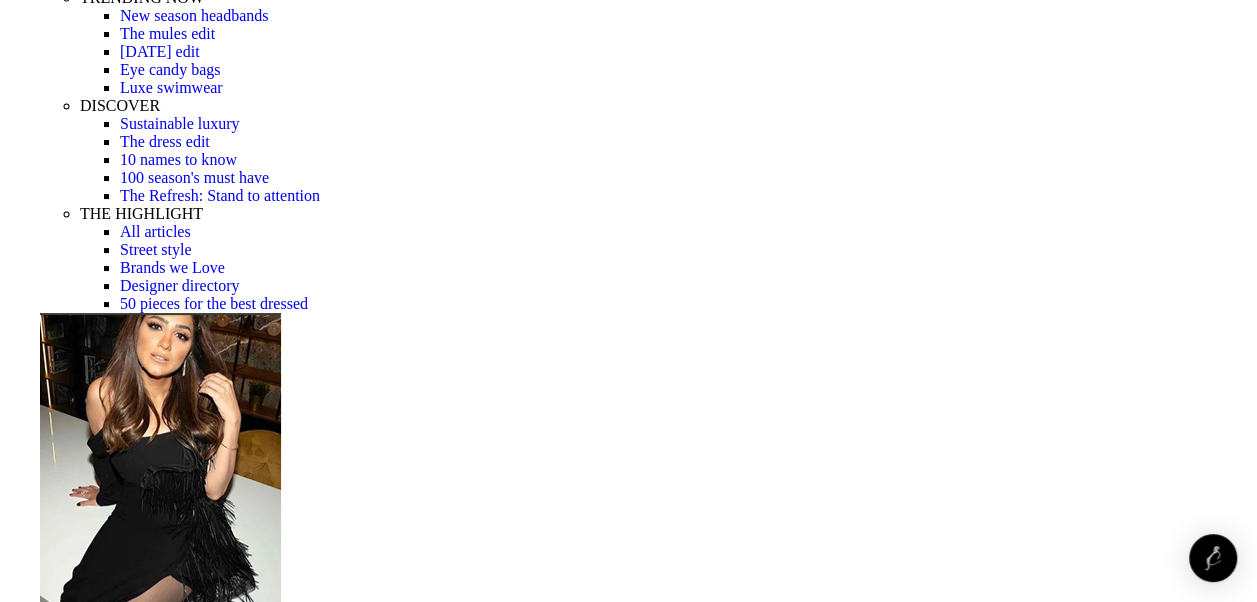 scroll, scrollTop: 500, scrollLeft: 0, axis: vertical 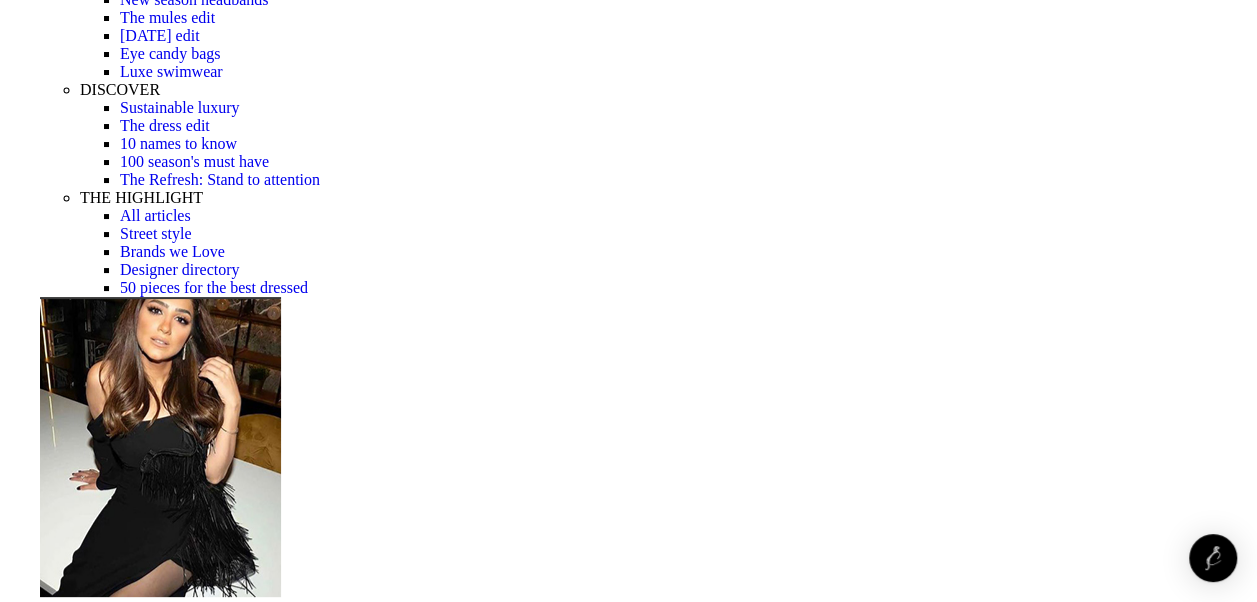 click at bounding box center (690, 17239) 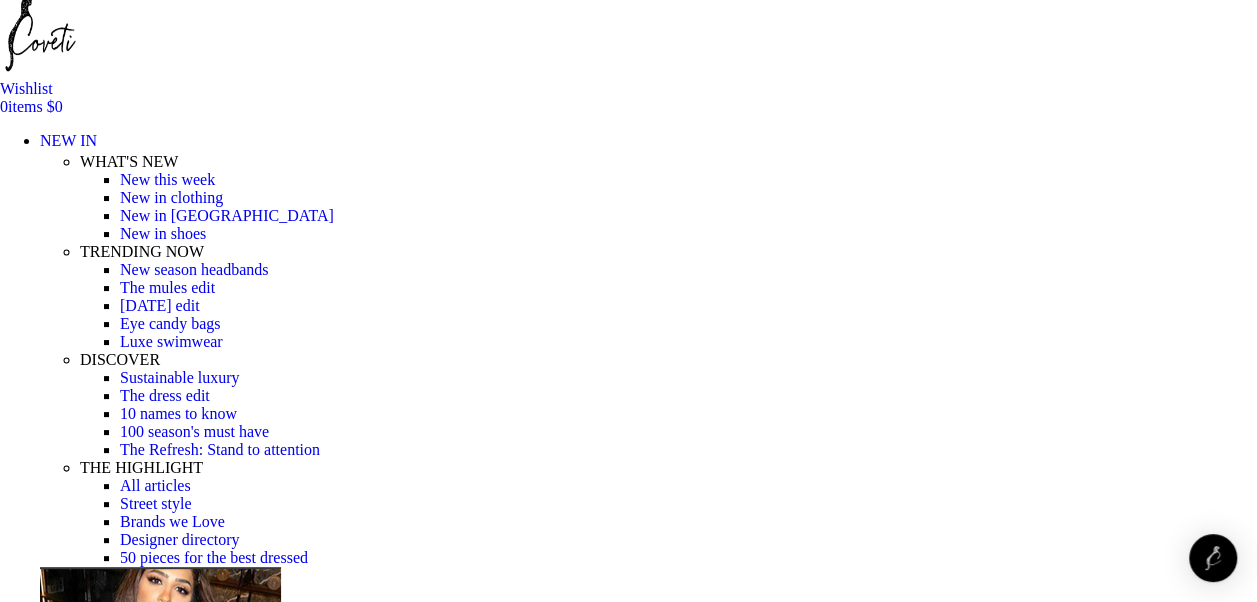 scroll, scrollTop: 200, scrollLeft: 0, axis: vertical 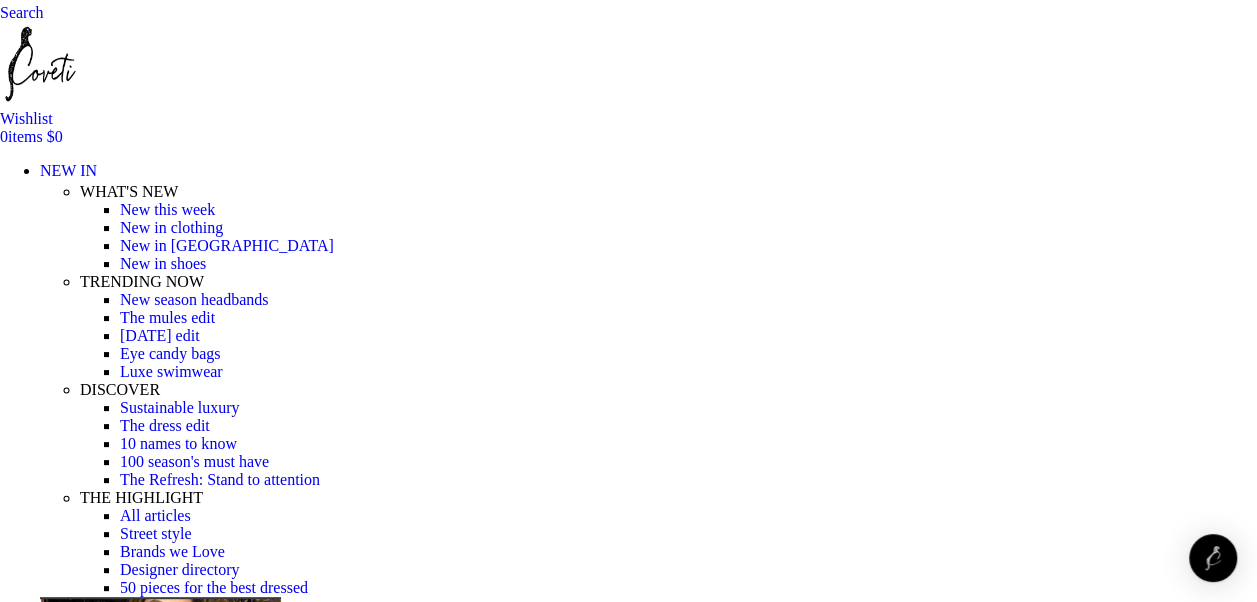 click on "Add to cart" at bounding box center (50, 18942) 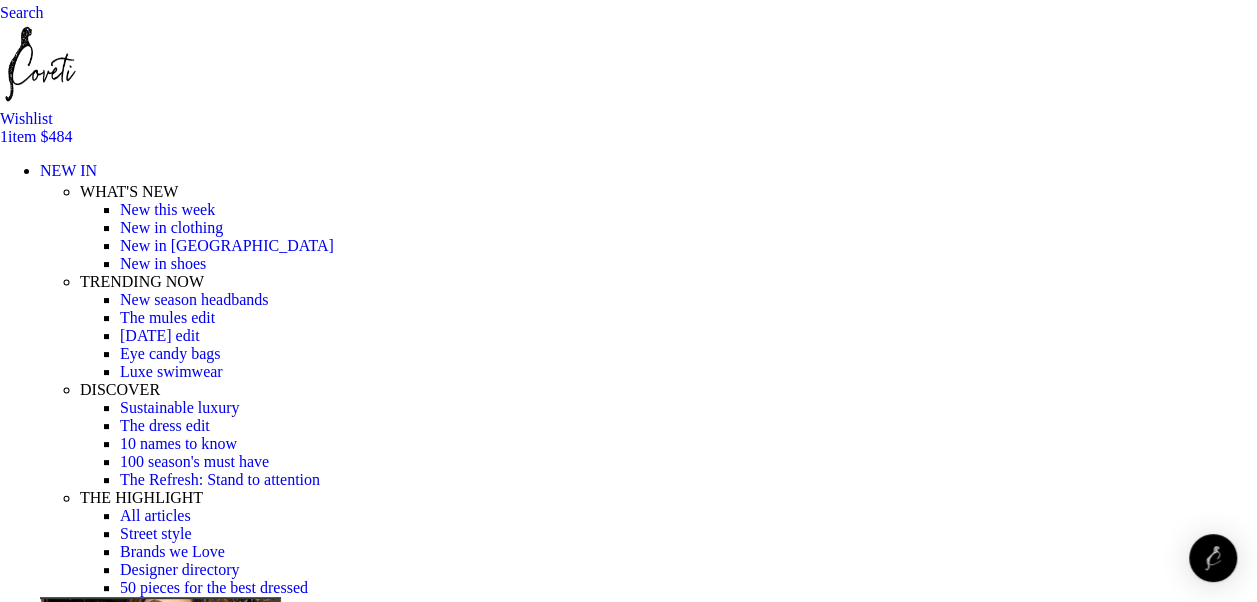 click on "View cart" at bounding box center (31, 29122) 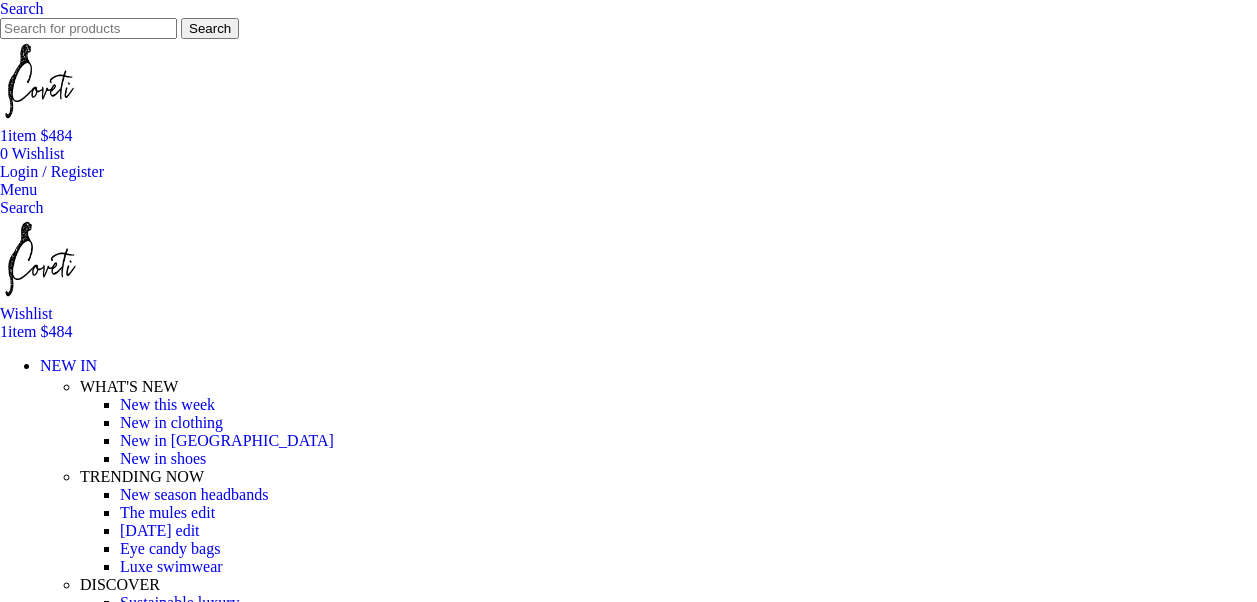 scroll, scrollTop: 0, scrollLeft: 0, axis: both 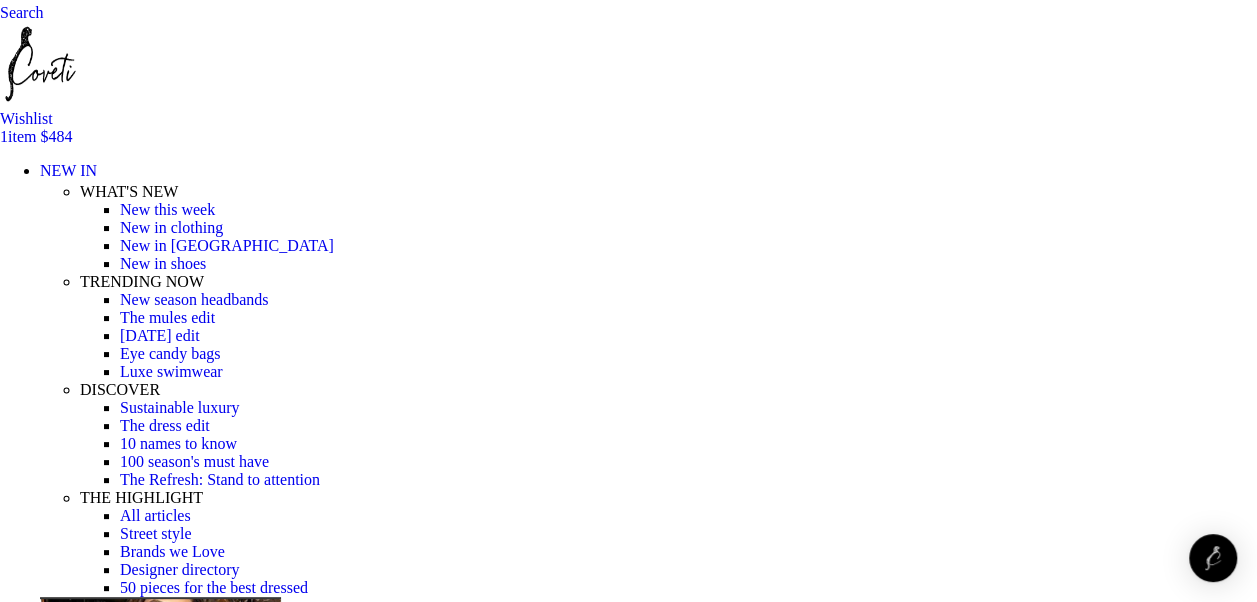 click at bounding box center [628, 22119] 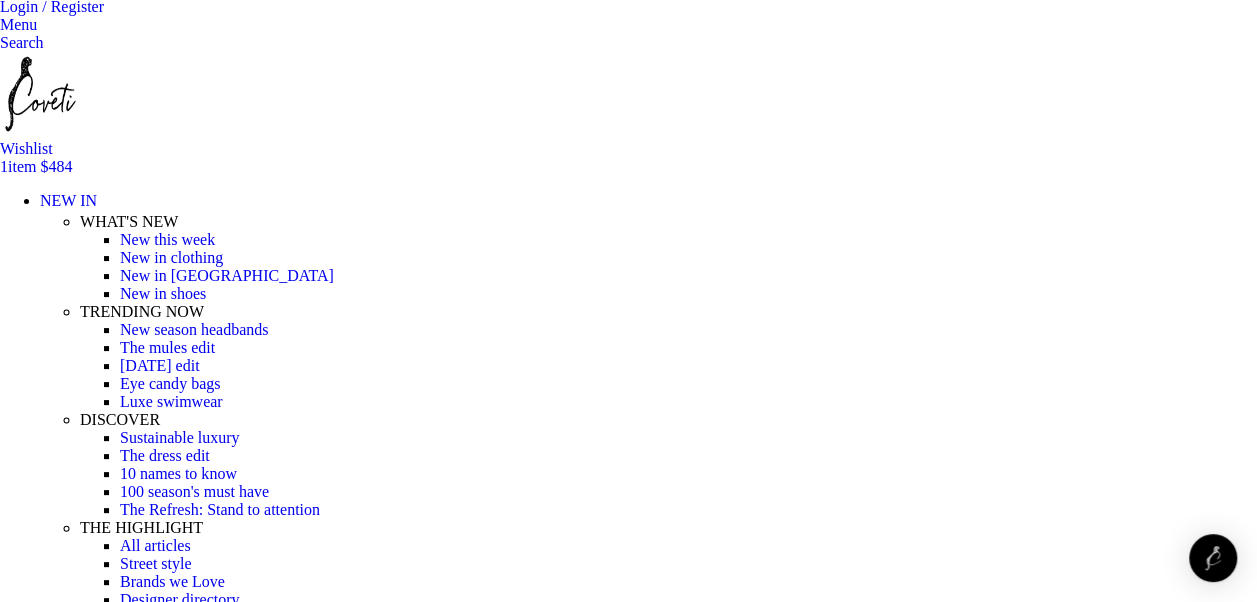 scroll, scrollTop: 170, scrollLeft: 0, axis: vertical 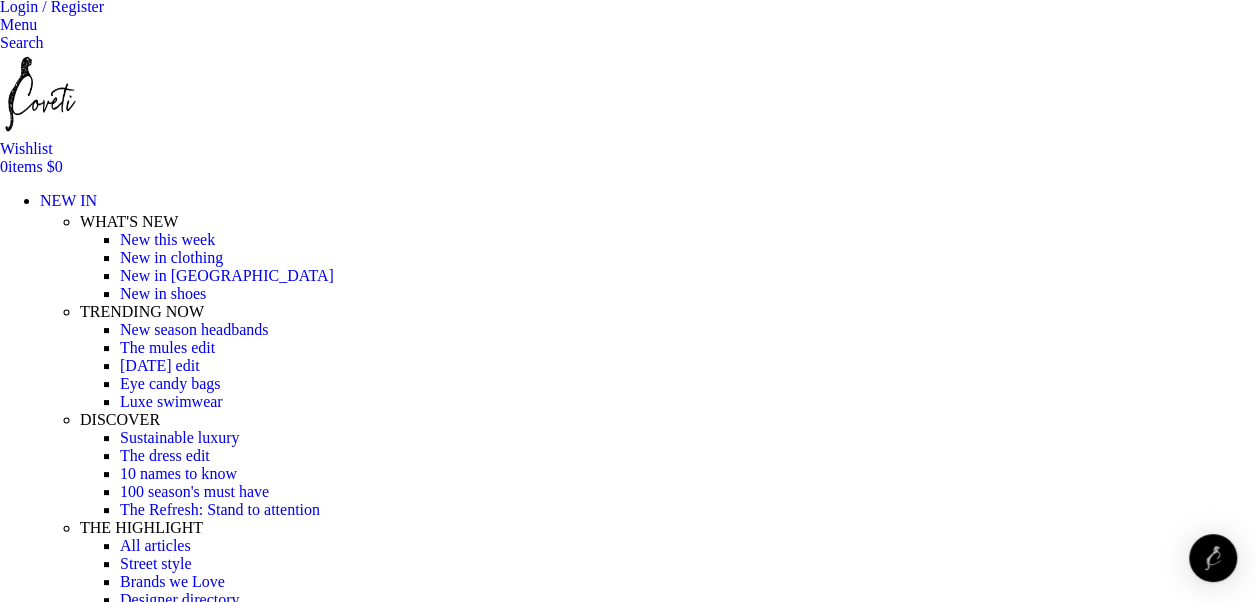 click on "VIEW ALL" at bounding box center (78, 5015) 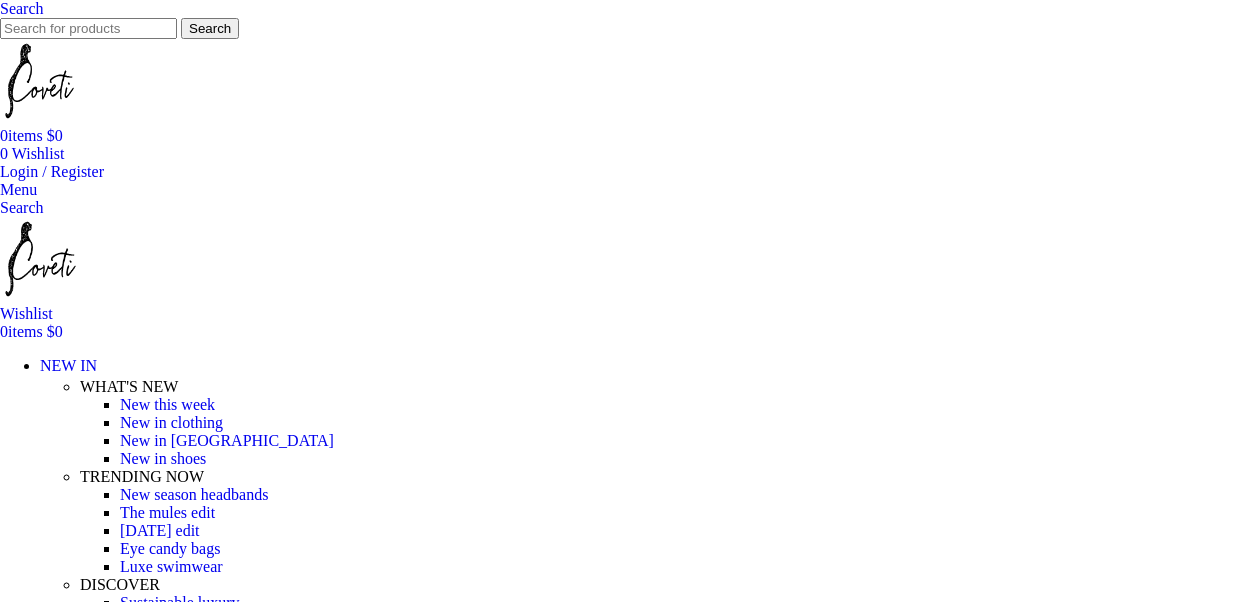scroll, scrollTop: 0, scrollLeft: 0, axis: both 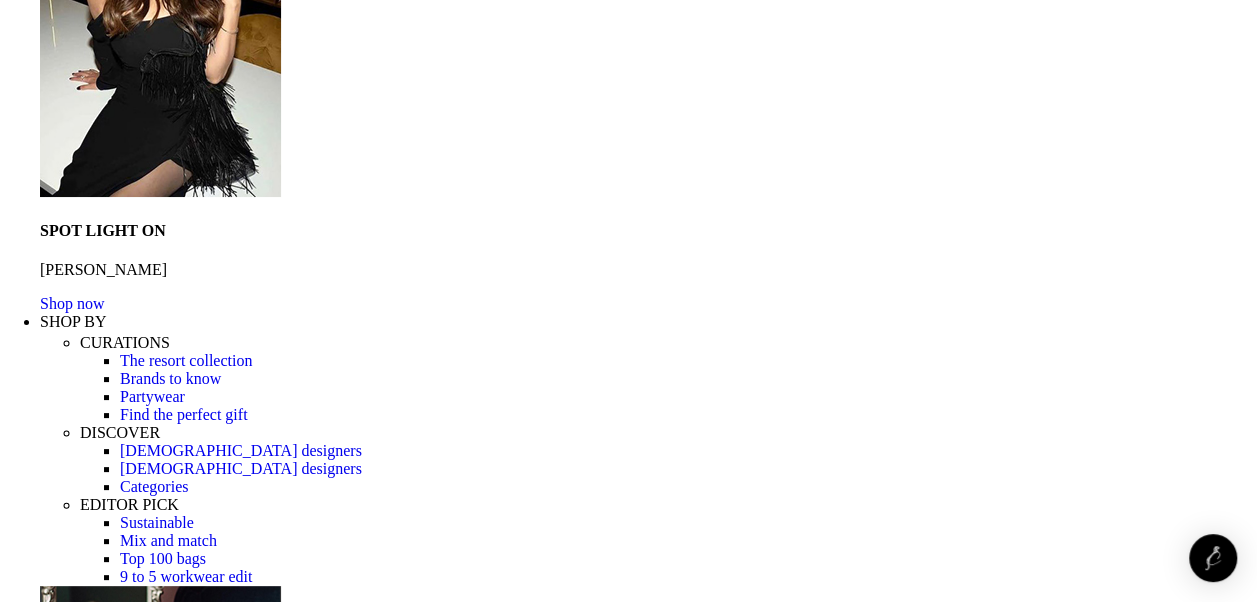 click at bounding box center (628, 31887) 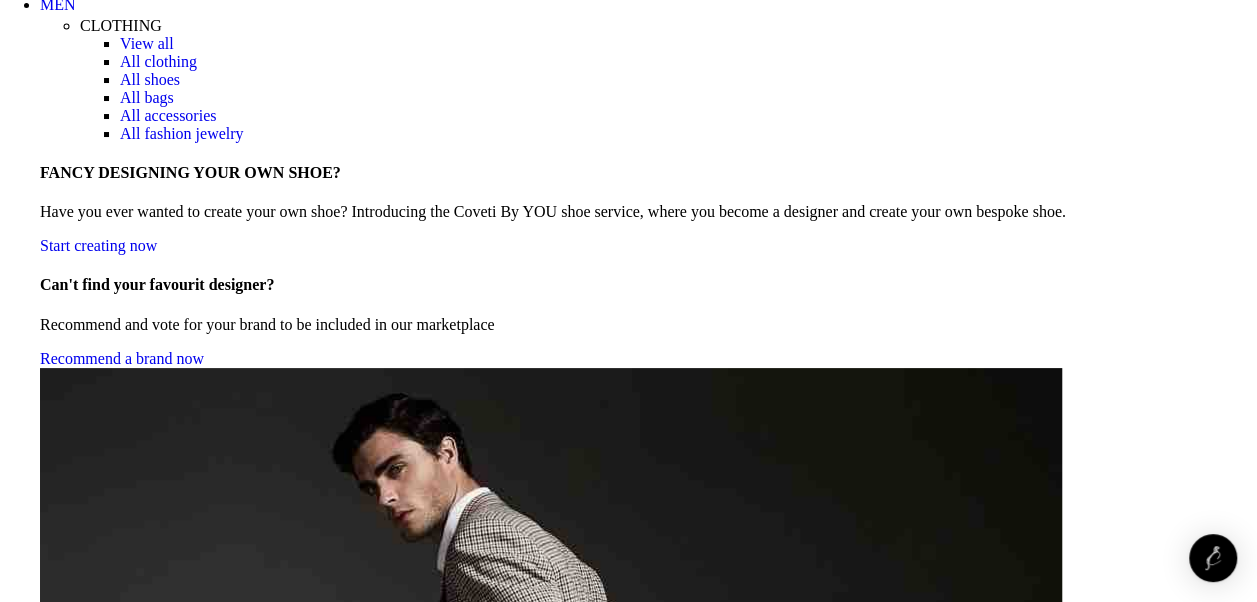 scroll, scrollTop: 3300, scrollLeft: 0, axis: vertical 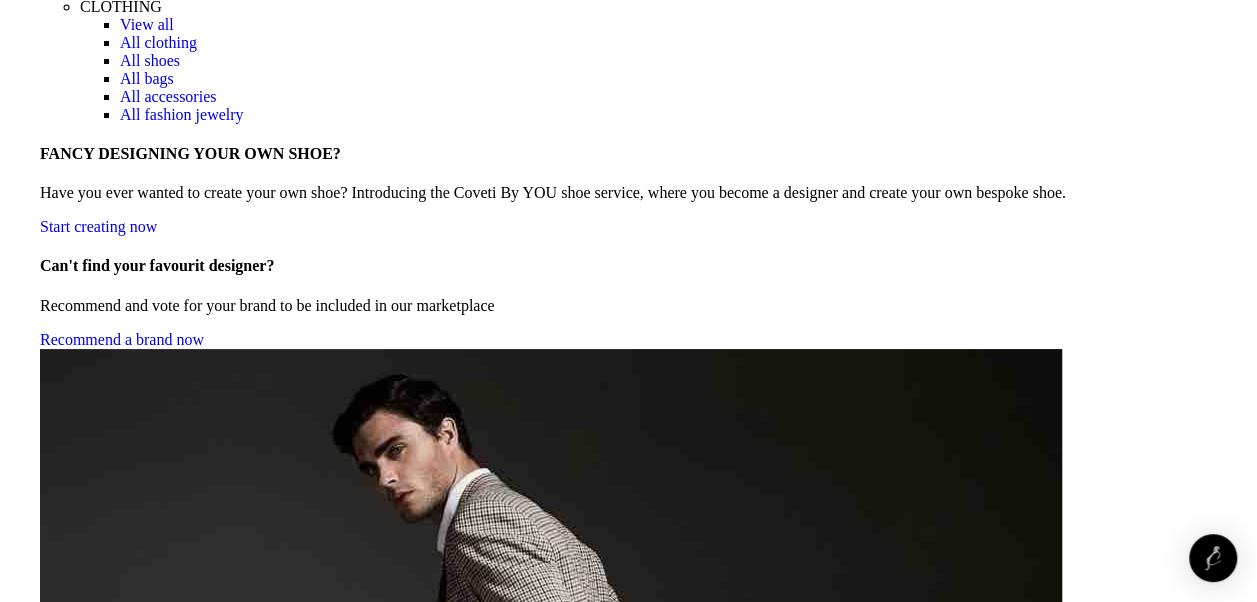 click on "shop the edit" at bounding box center (124, 21565) 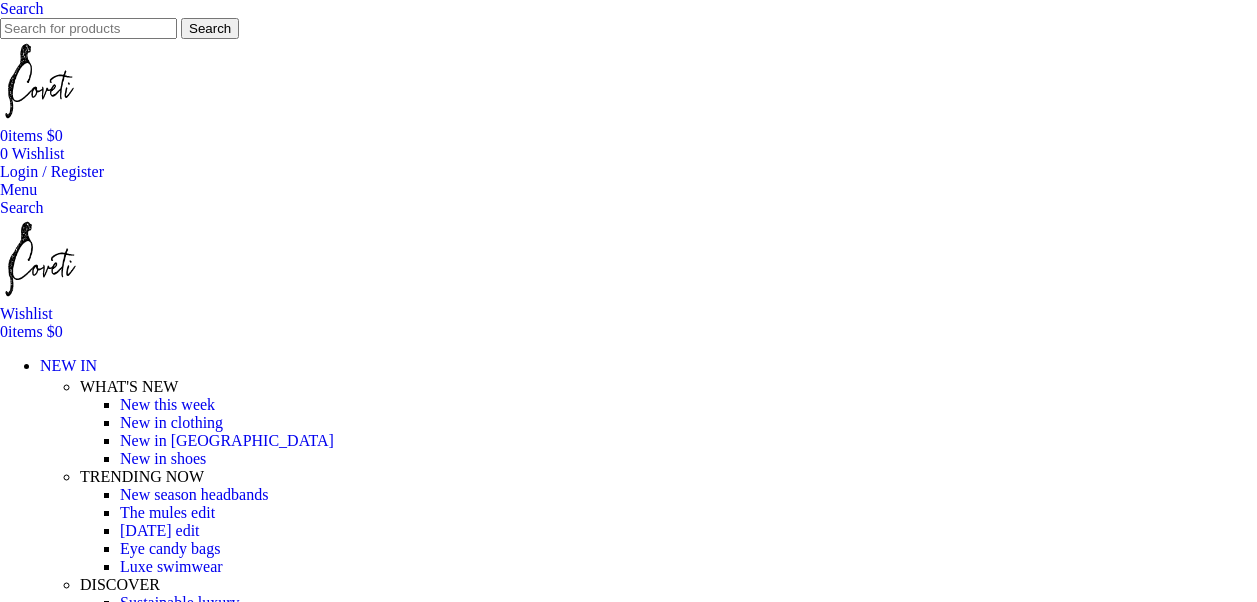 scroll, scrollTop: 0, scrollLeft: 0, axis: both 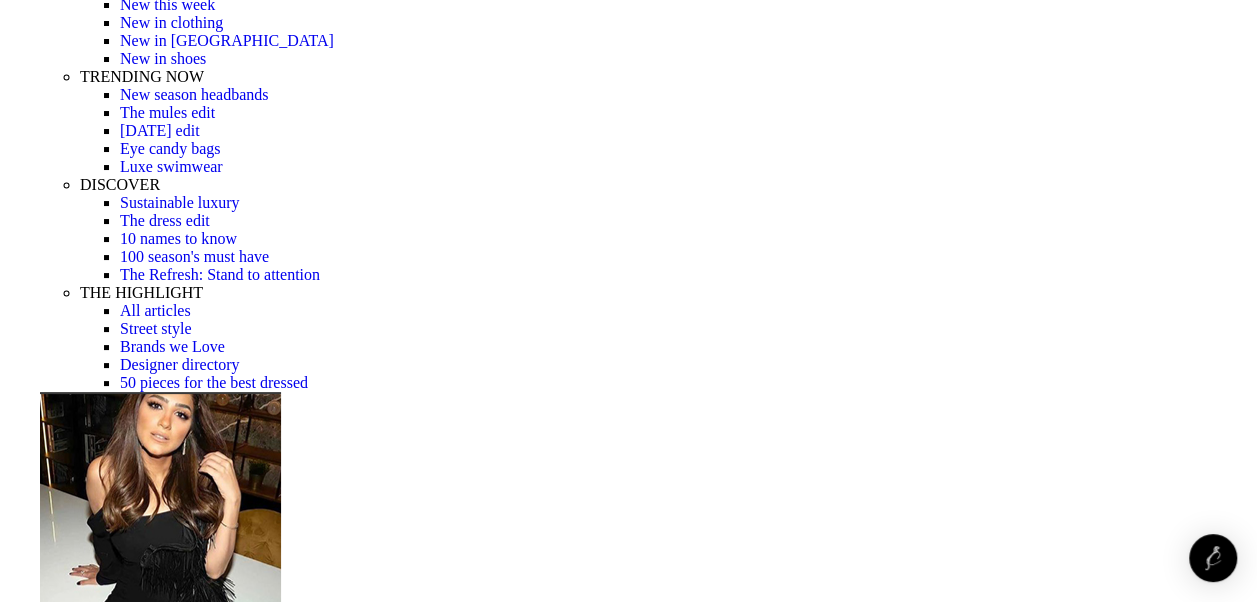 click at bounding box center [310, 17857] 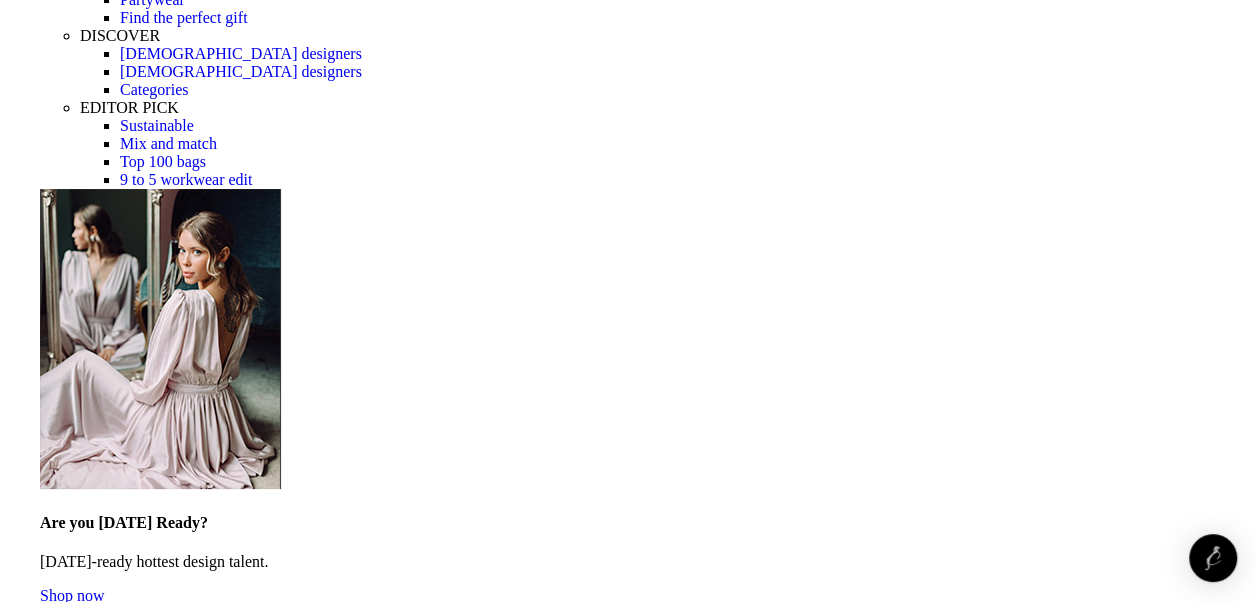 scroll, scrollTop: 1300, scrollLeft: 0, axis: vertical 